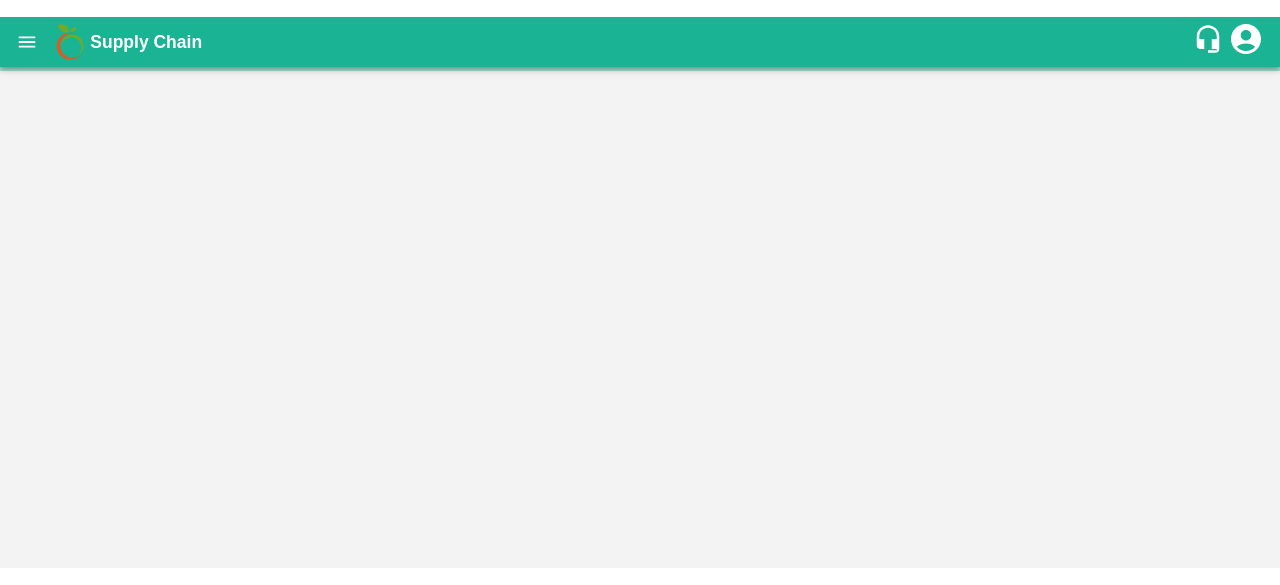scroll, scrollTop: 0, scrollLeft: 0, axis: both 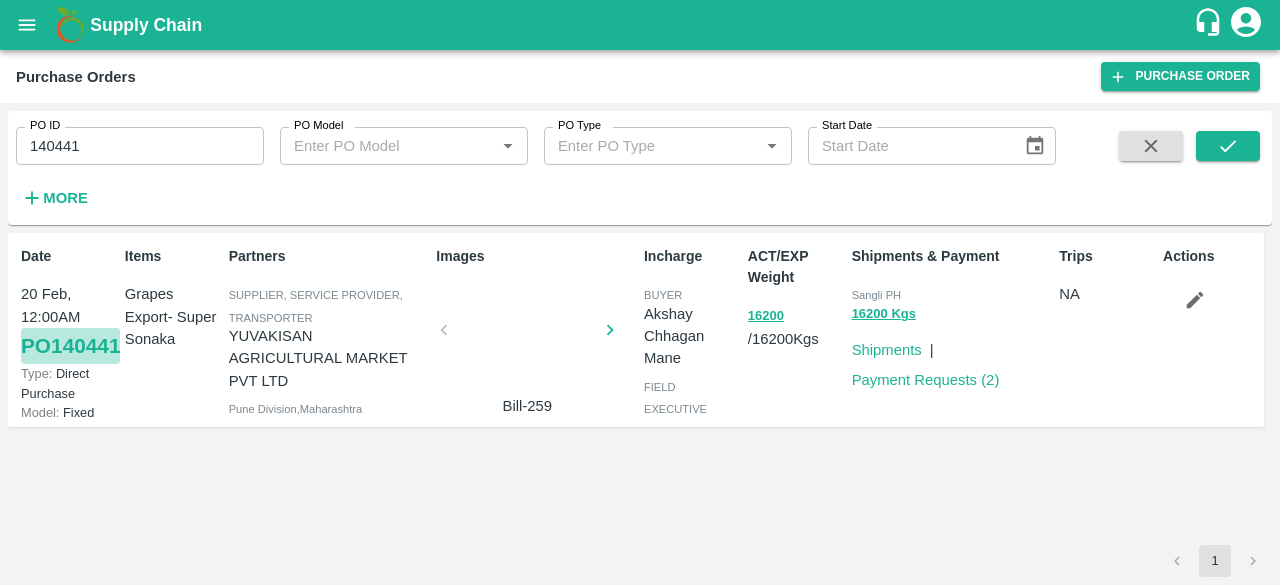 click on "PO  140441" at bounding box center (70, 346) 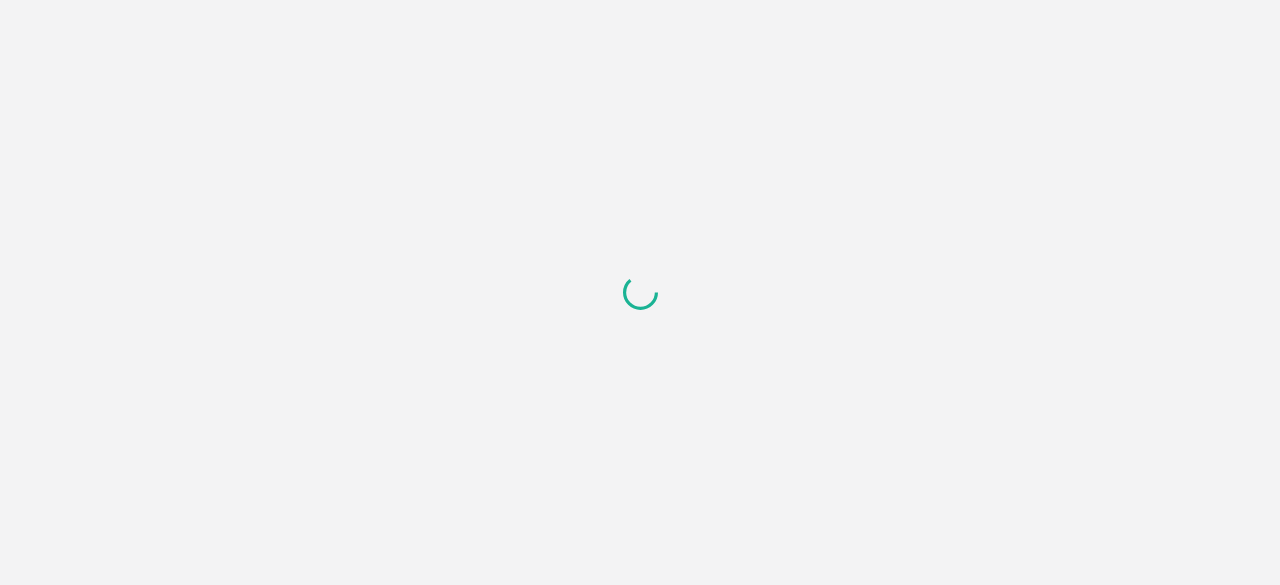 scroll, scrollTop: 0, scrollLeft: 0, axis: both 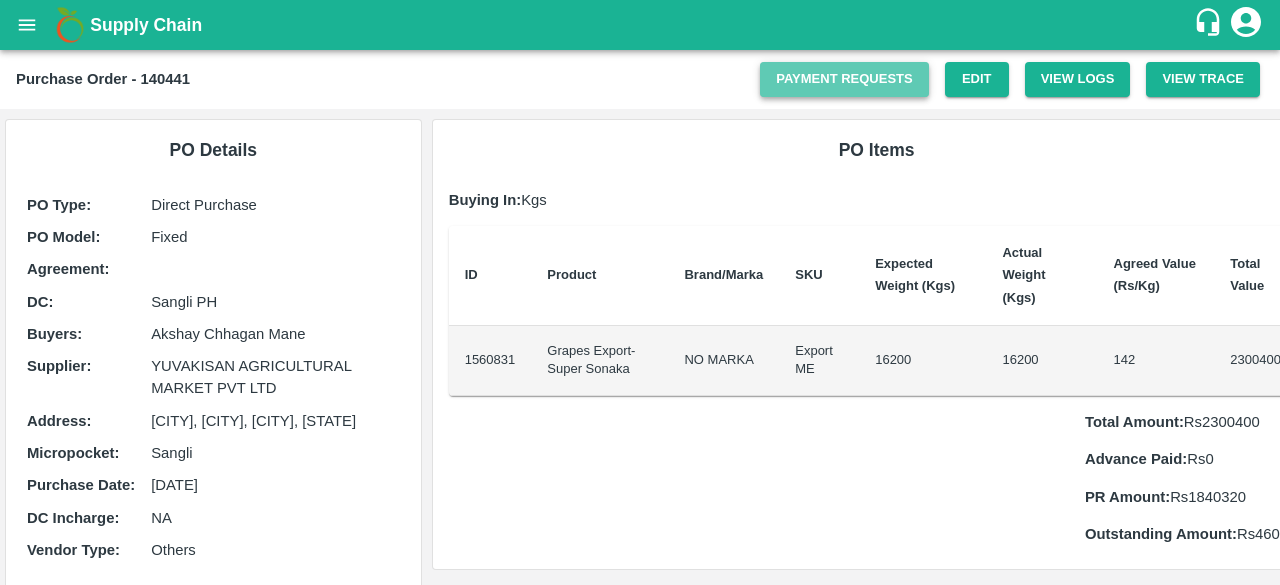 click on "Payment Requests" at bounding box center [844, 79] 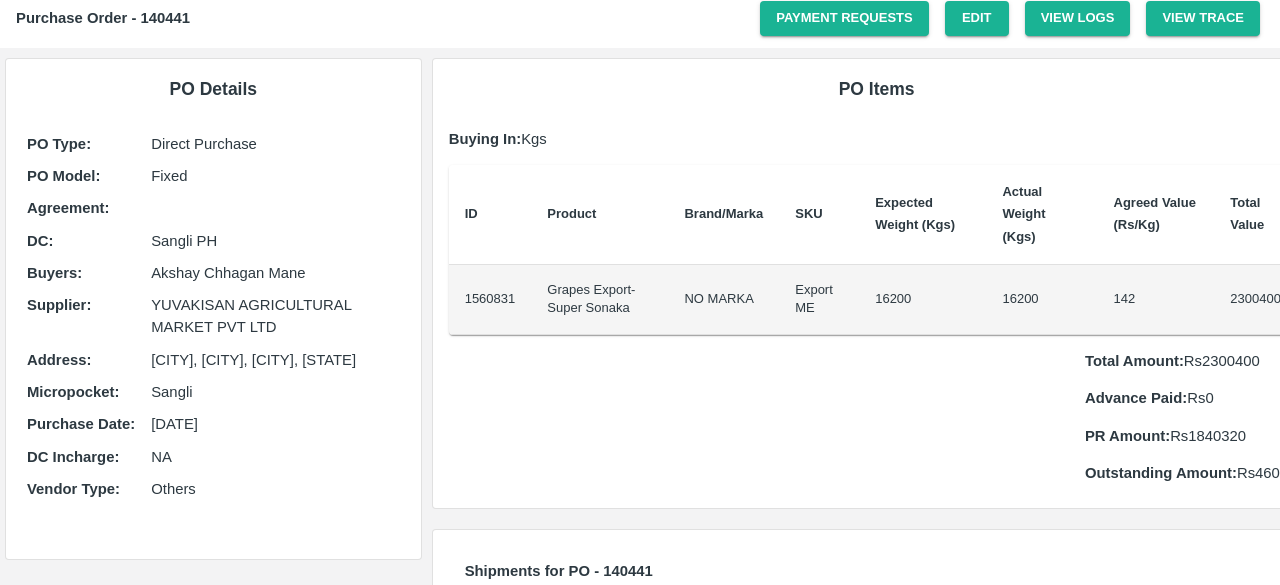 scroll, scrollTop: 62, scrollLeft: 0, axis: vertical 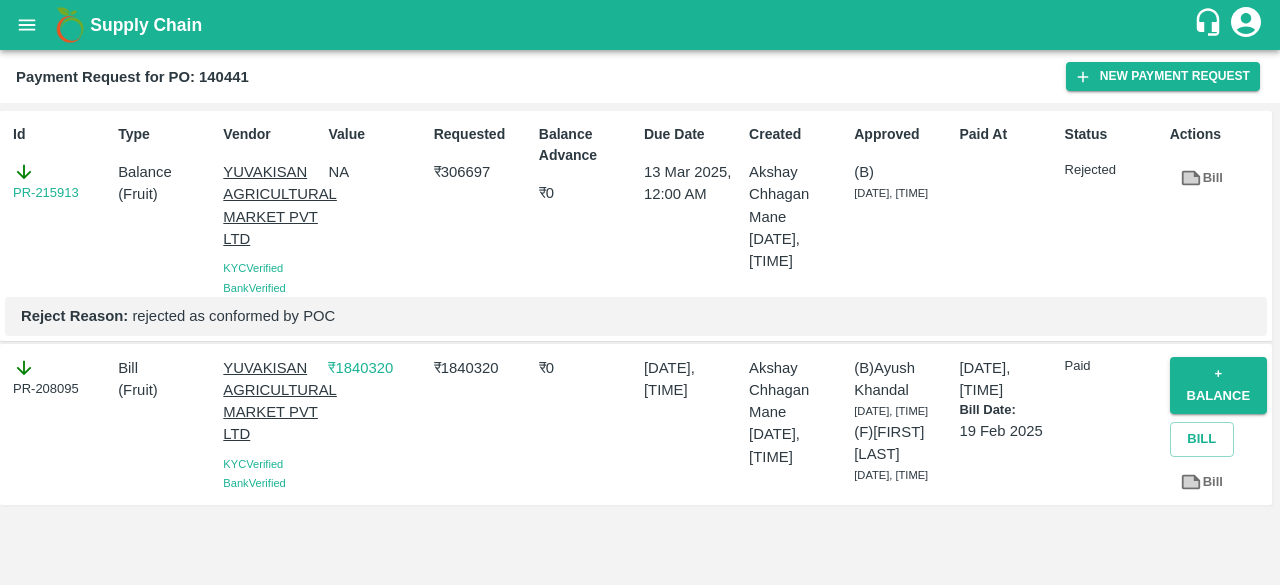 click on "Payment Request for PO: 140441" at bounding box center (541, 77) 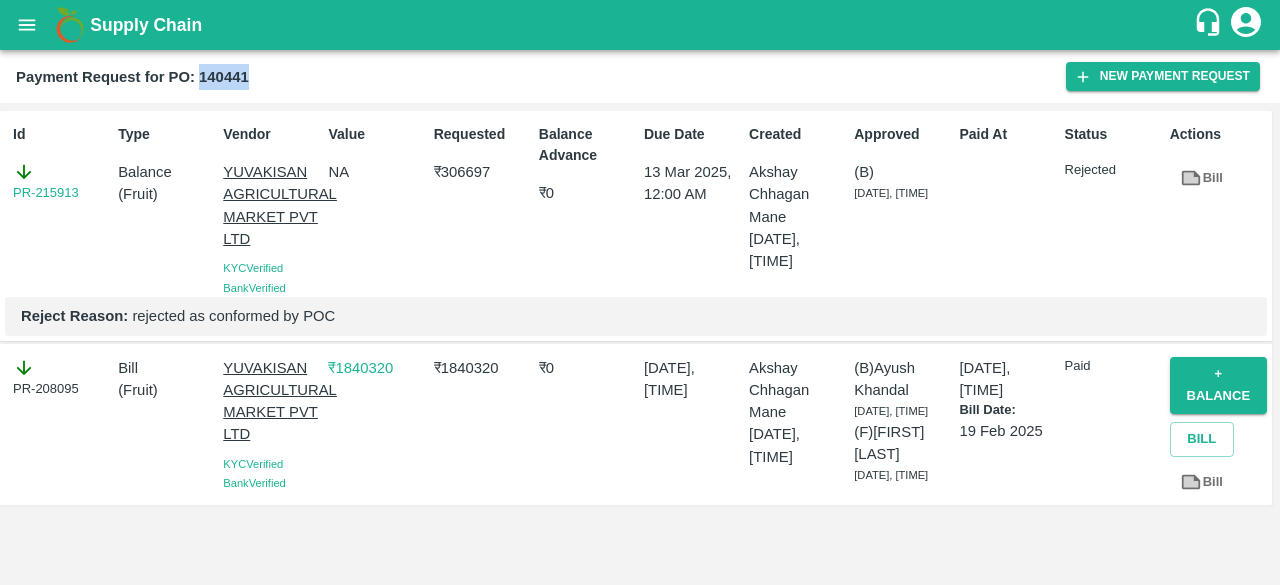 copy on "140441" 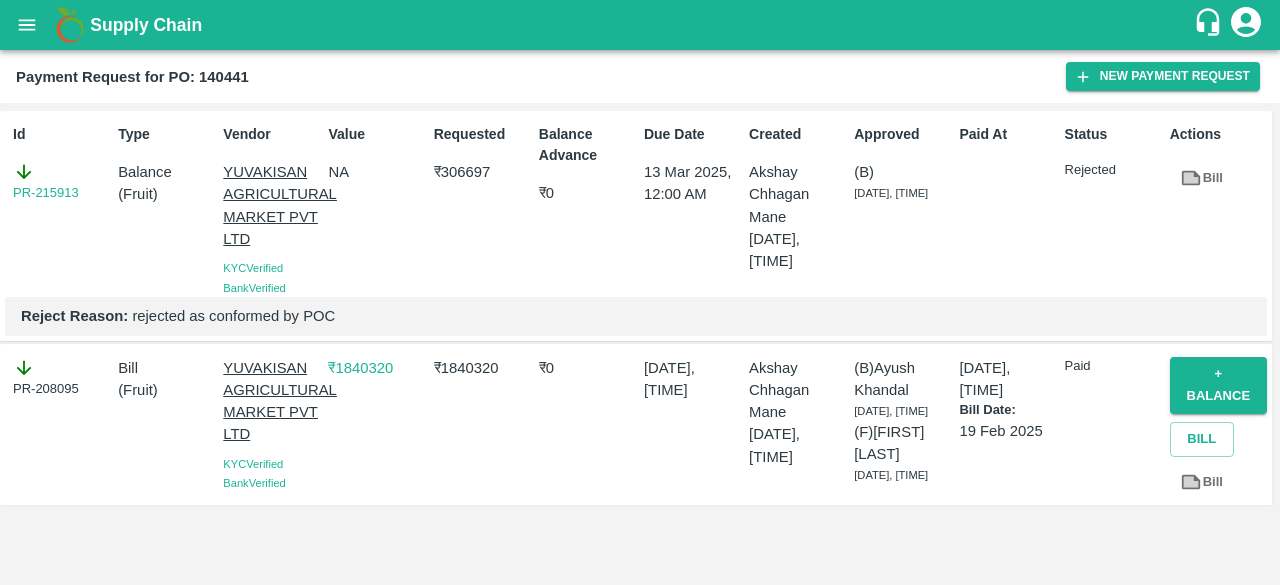 click on "₹  306697" at bounding box center [482, 172] 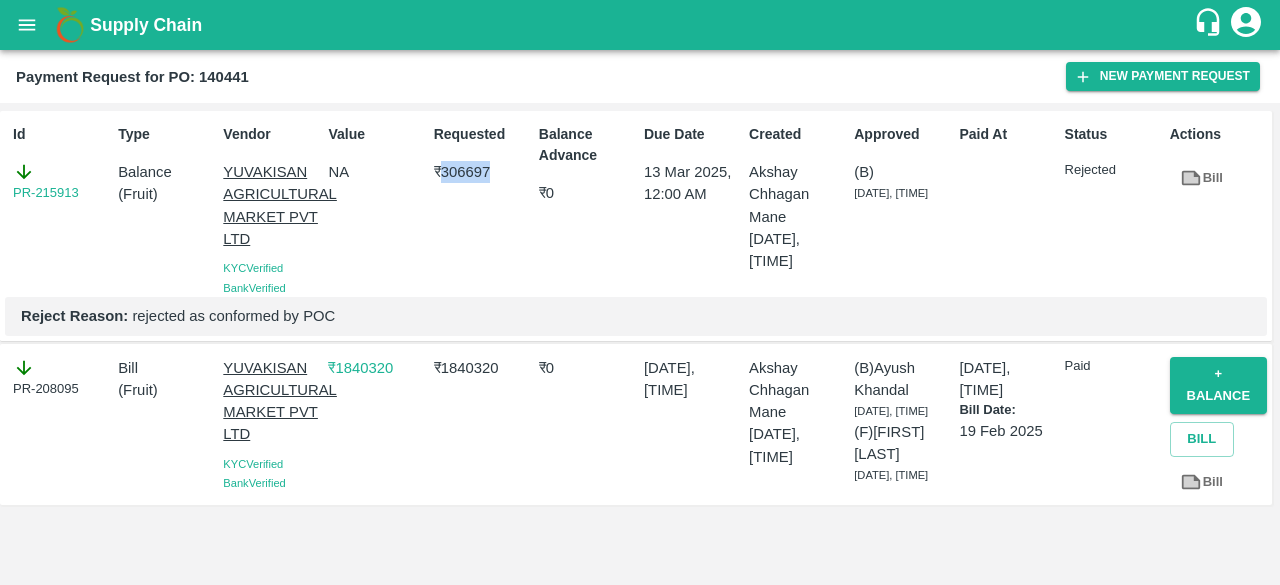 copy on "306697" 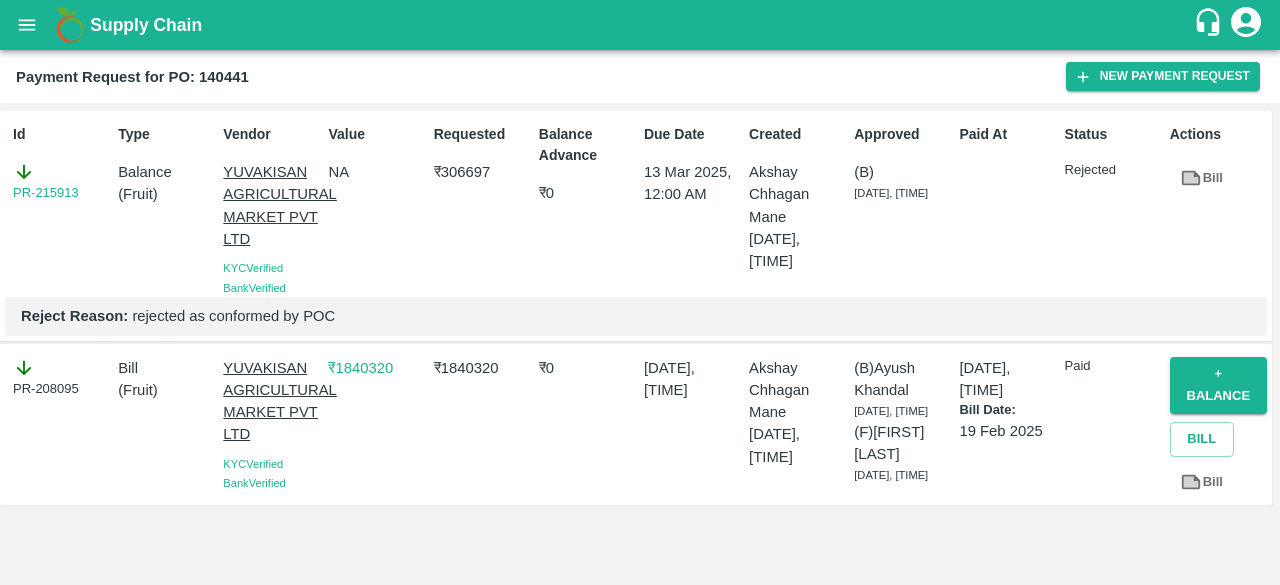 click on "₹  1840320" at bounding box center [482, 368] 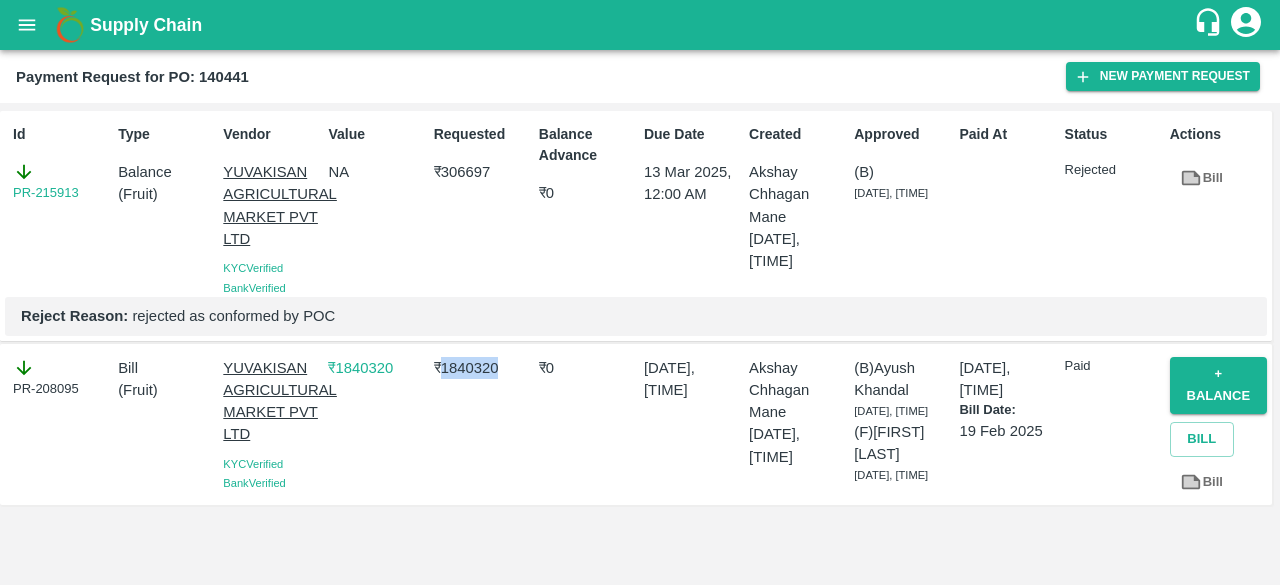 copy on "1840320" 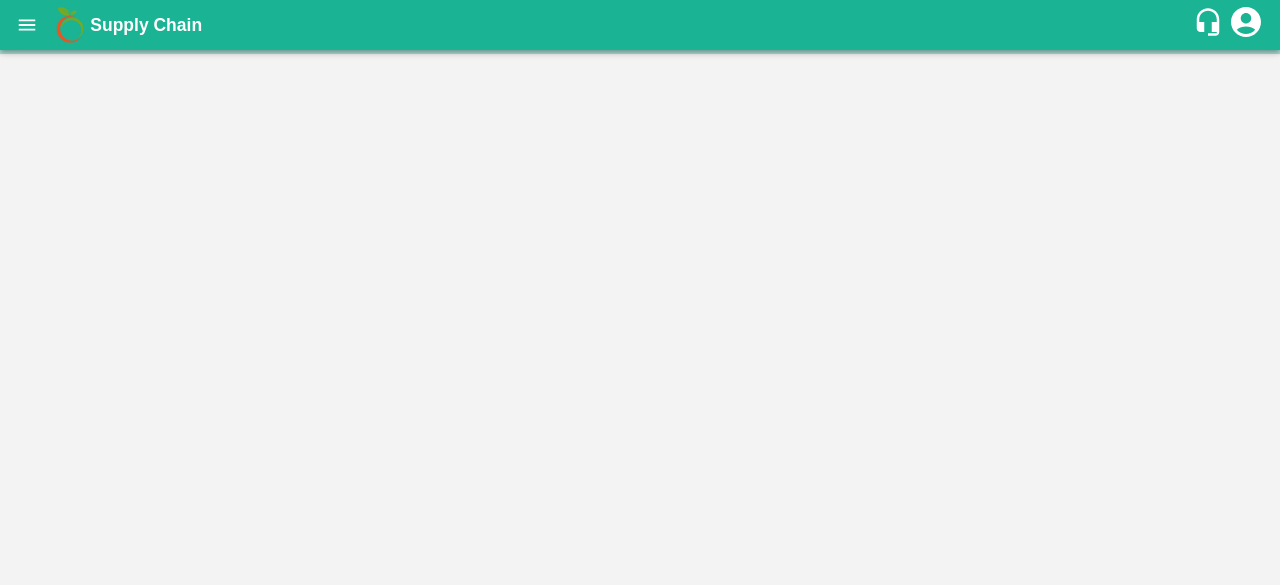 scroll, scrollTop: 0, scrollLeft: 0, axis: both 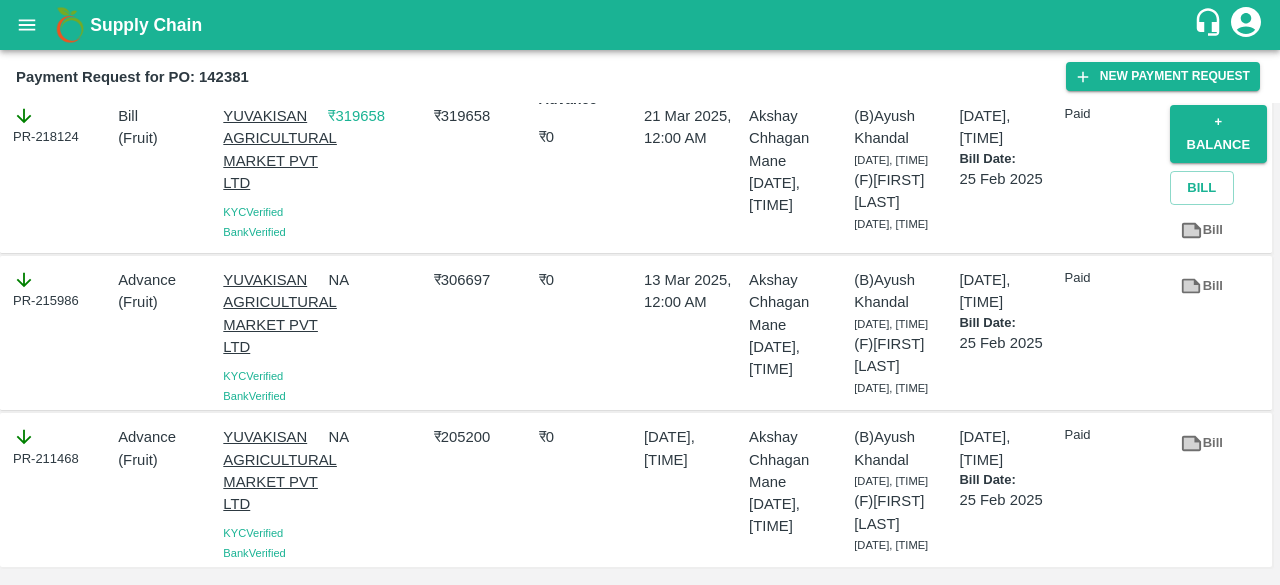 click on "₹  205200" at bounding box center (482, 437) 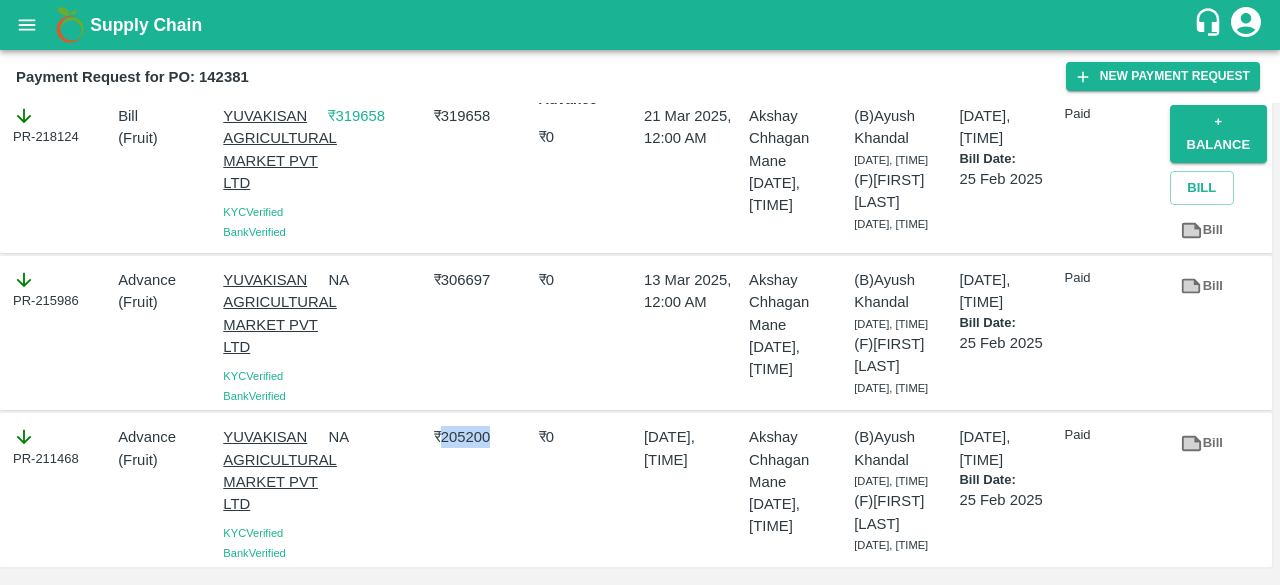 click on "₹  205200" at bounding box center (482, 437) 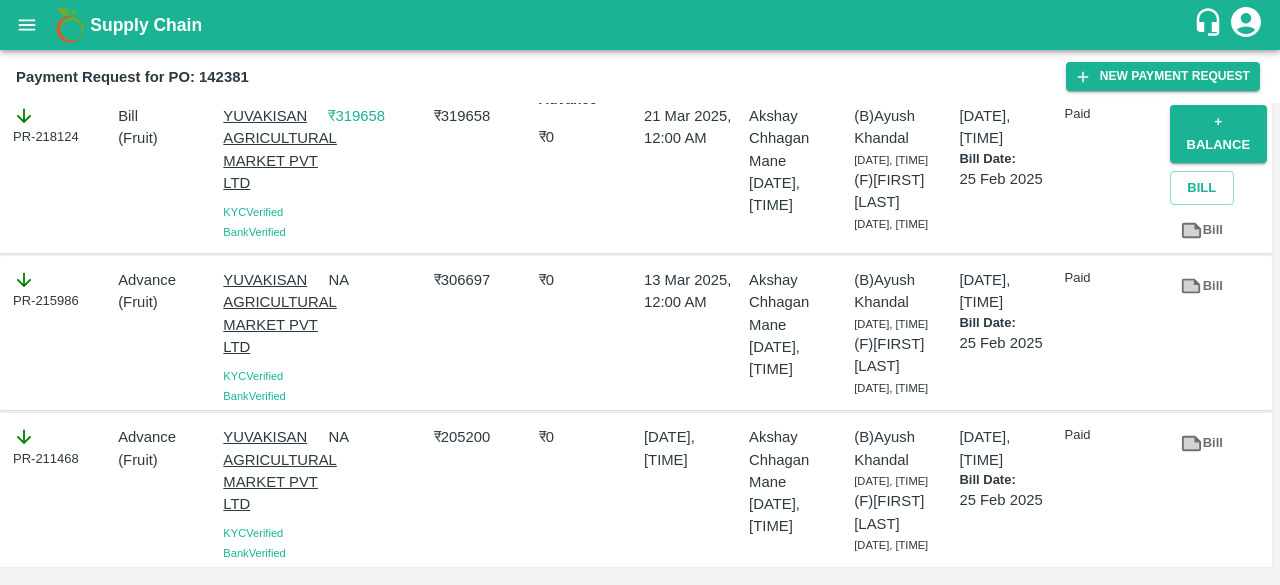 click on "₹  306697" at bounding box center (482, 280) 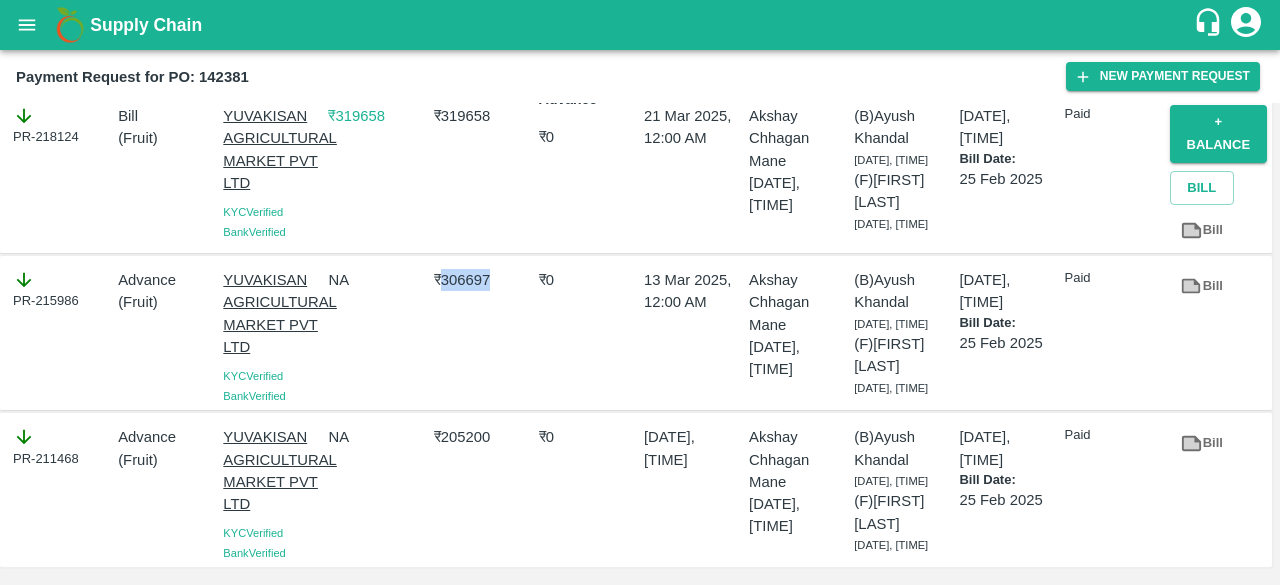 copy on "306697" 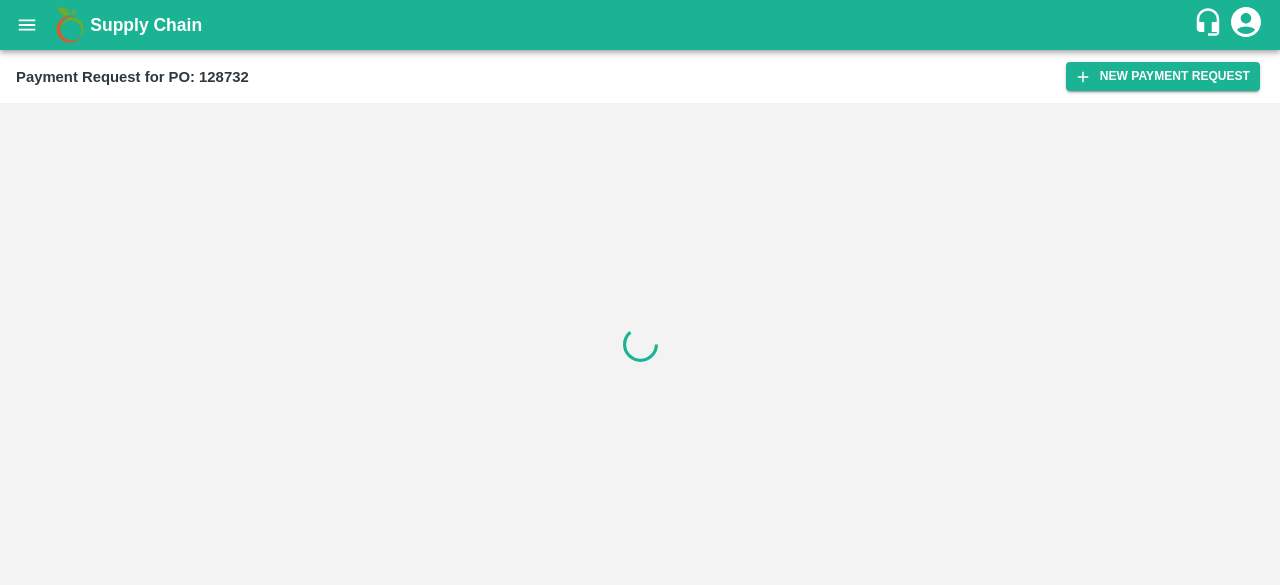 scroll, scrollTop: 0, scrollLeft: 0, axis: both 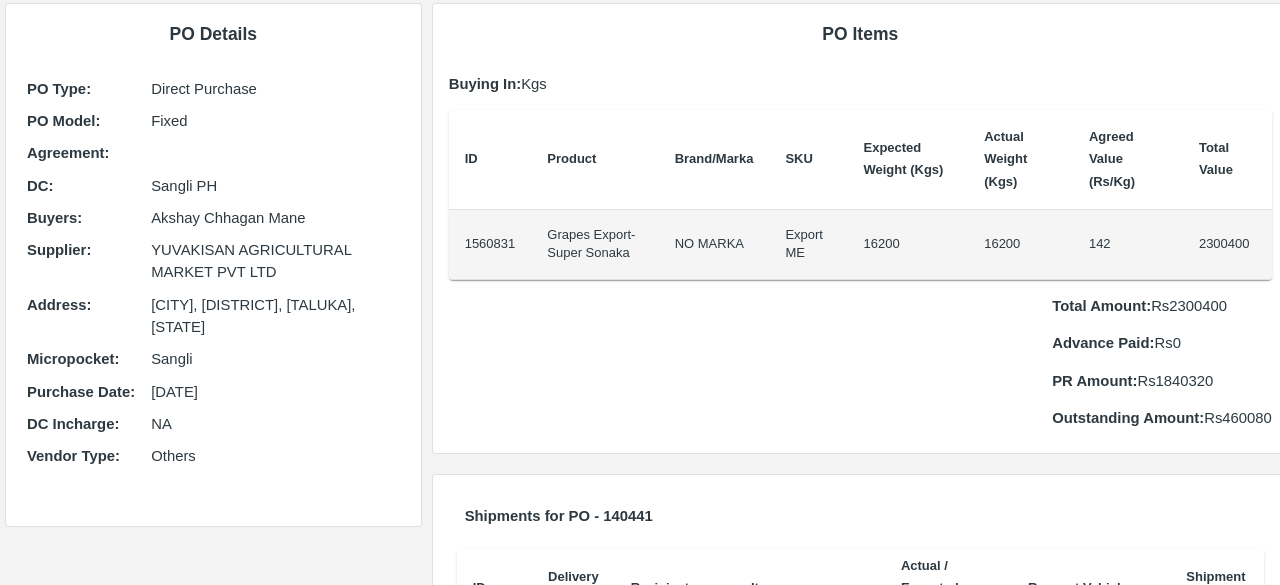 click on "Total Amount:  Rs  2300400" at bounding box center [1162, 306] 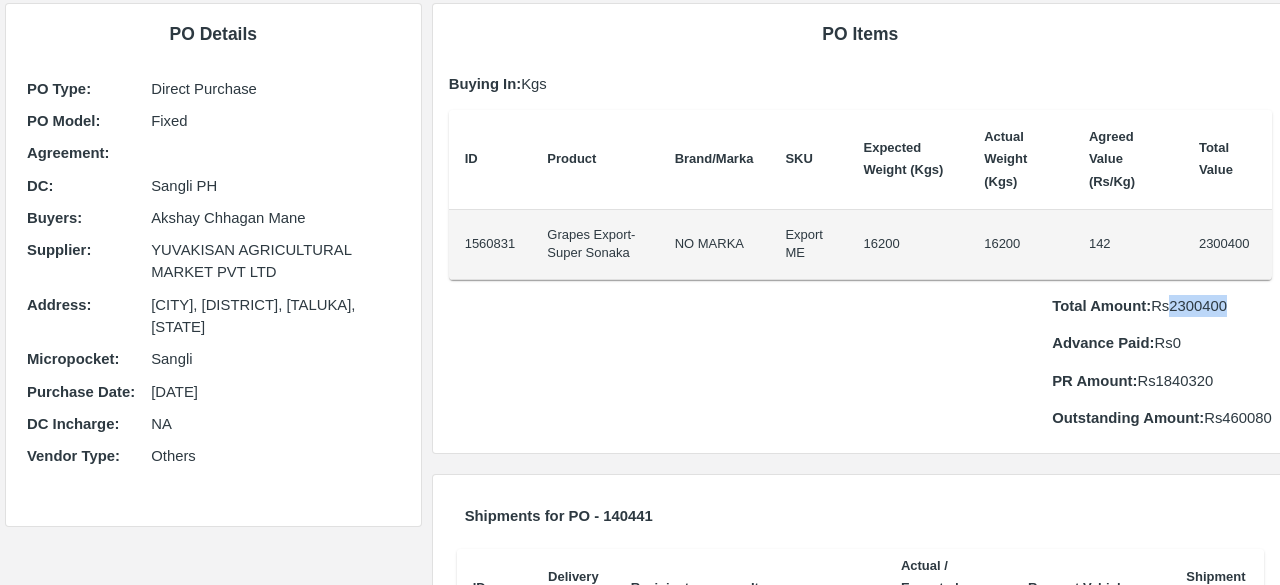 click on "Total Amount:  Rs  2300400" at bounding box center [1162, 306] 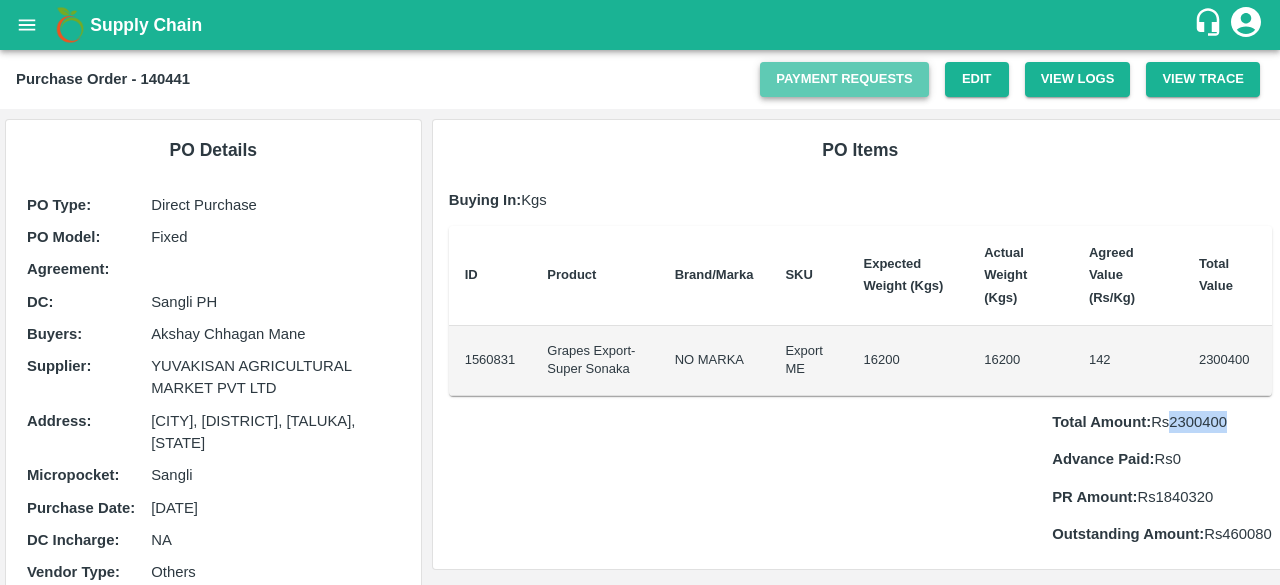click on "Payment Requests" at bounding box center (844, 79) 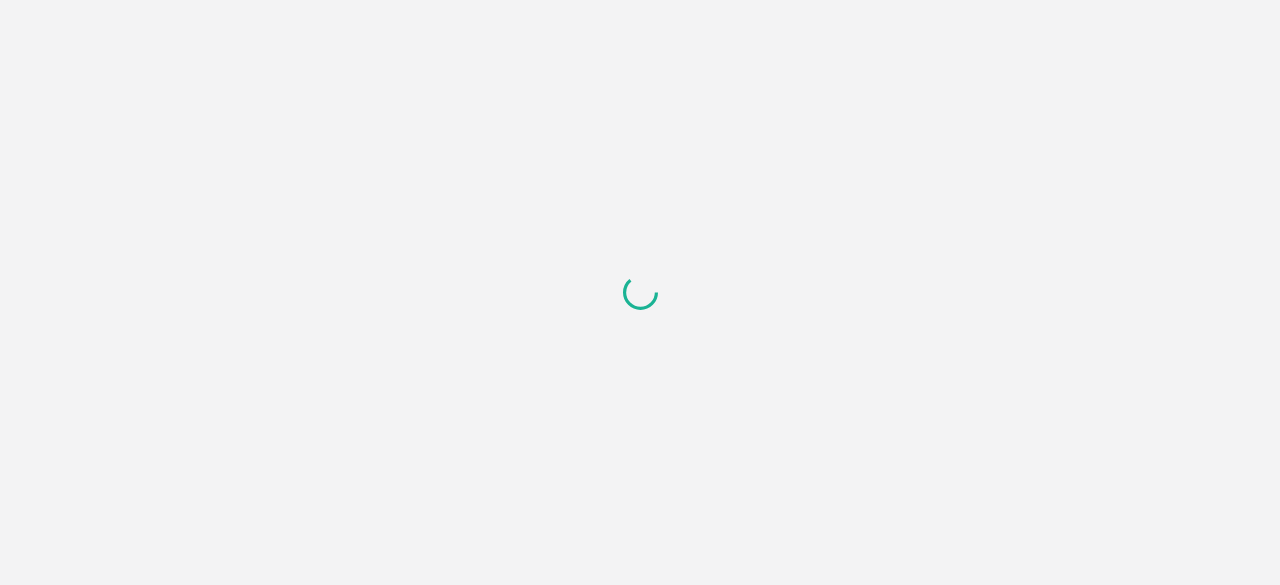 scroll, scrollTop: 0, scrollLeft: 0, axis: both 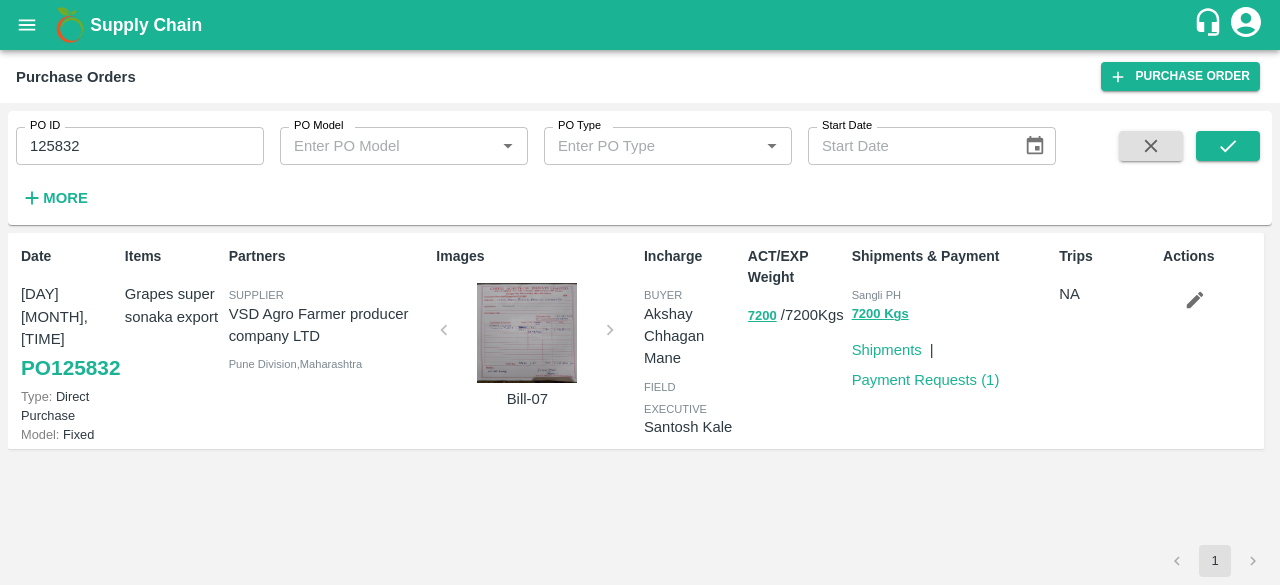 click on "PO  125832" at bounding box center (70, 368) 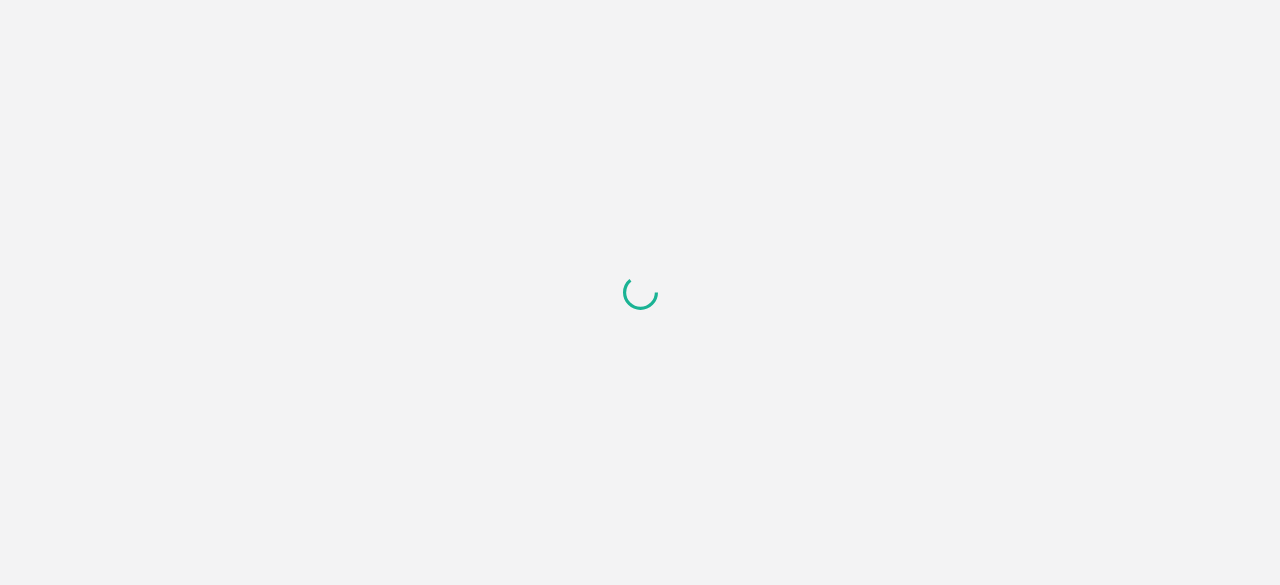 scroll, scrollTop: 0, scrollLeft: 0, axis: both 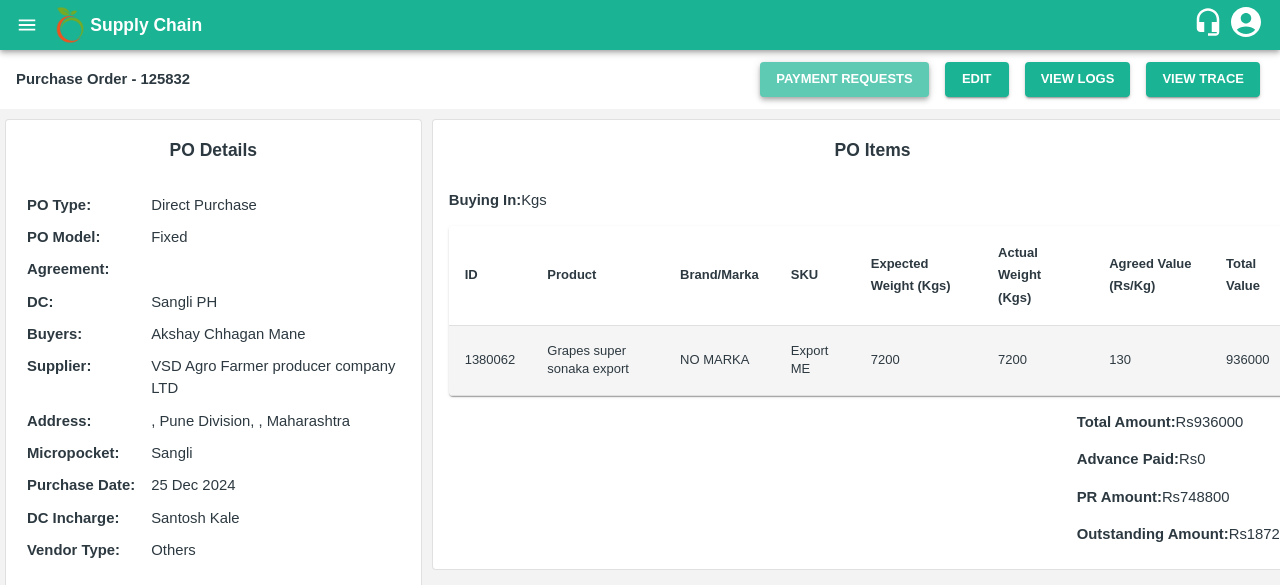 click on "Payment Requests" at bounding box center (844, 79) 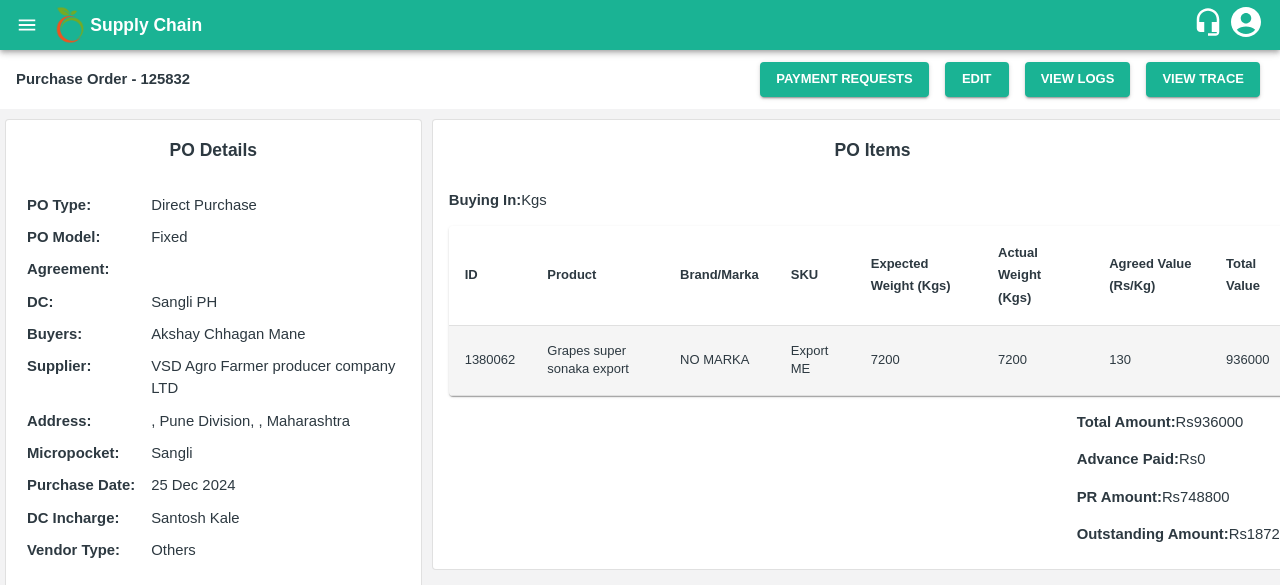 click on "936000" at bounding box center [1253, 361] 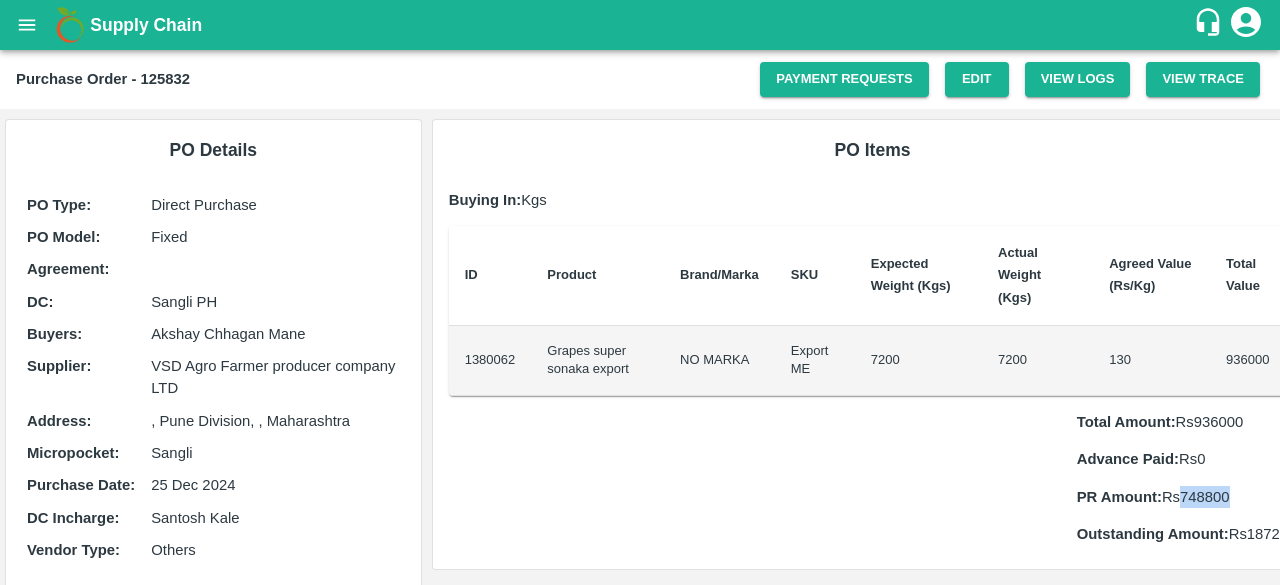 click on "PR Amount:  Rs  748800" at bounding box center [1187, 497] 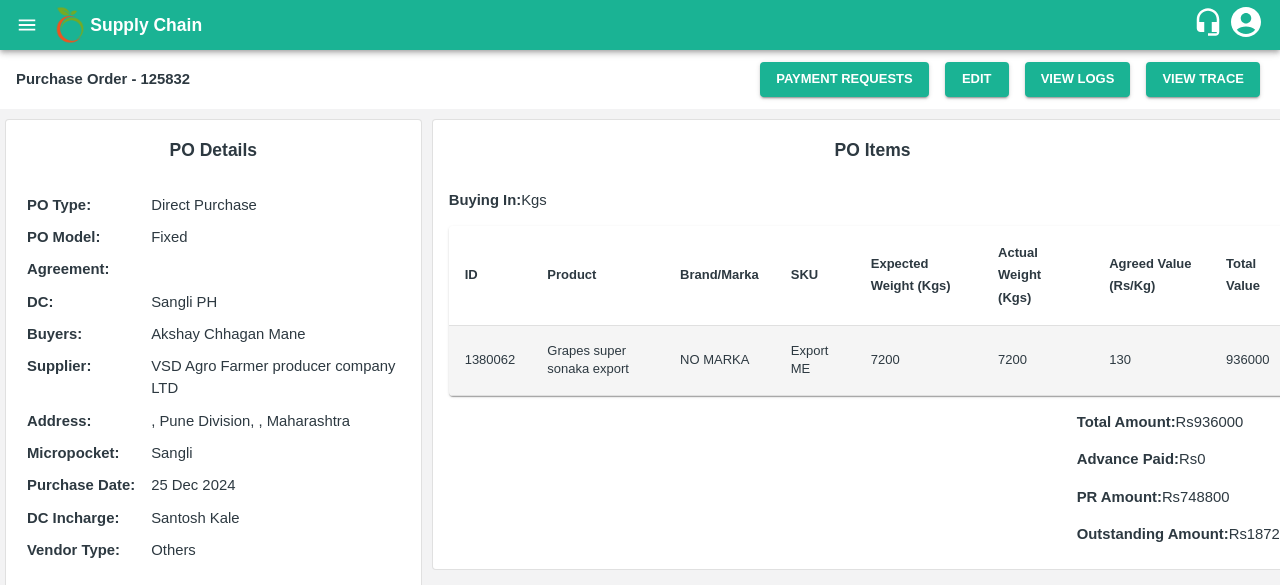 click on "Total Amount:  Rs  936000" at bounding box center (1187, 422) 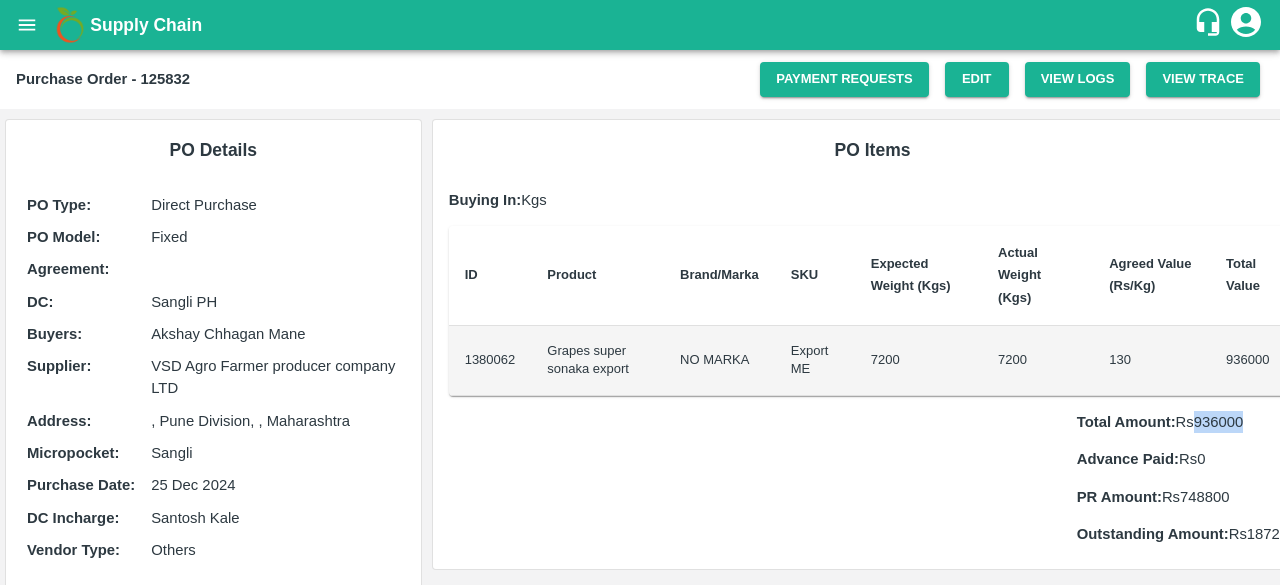 click on "Total Amount:  Rs  936000" at bounding box center [1187, 422] 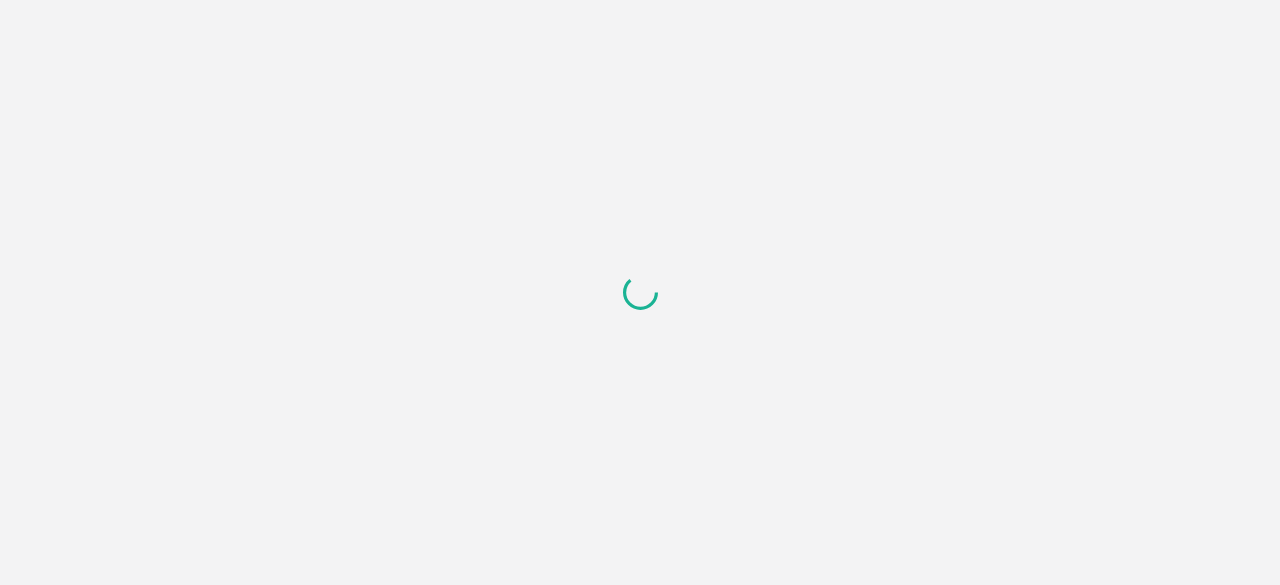 scroll, scrollTop: 0, scrollLeft: 0, axis: both 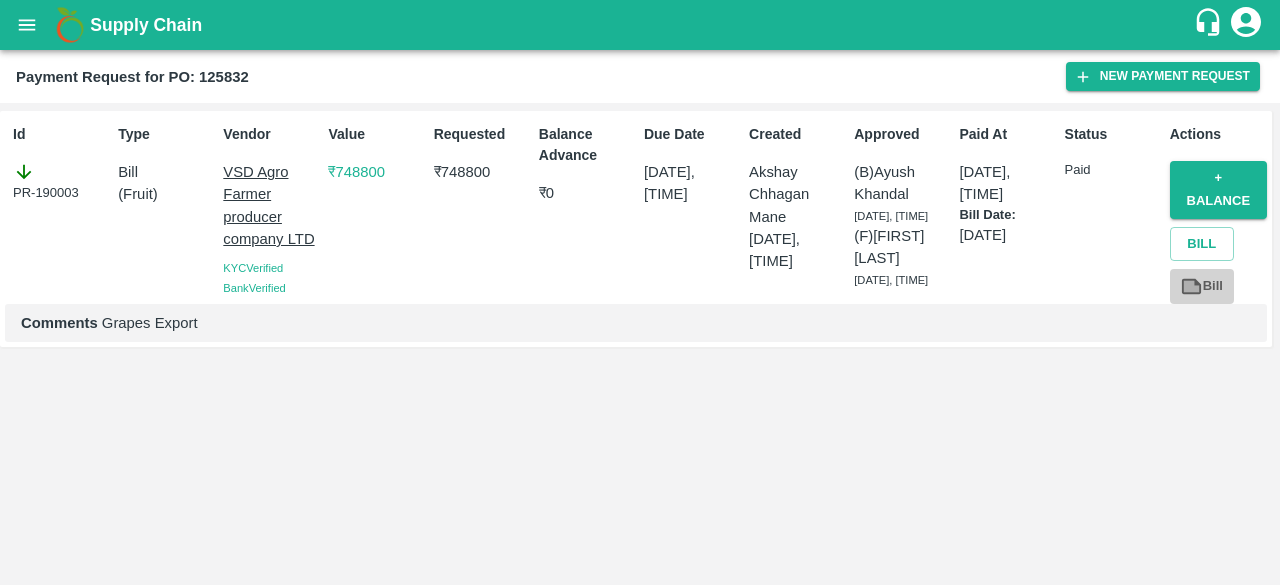 click 